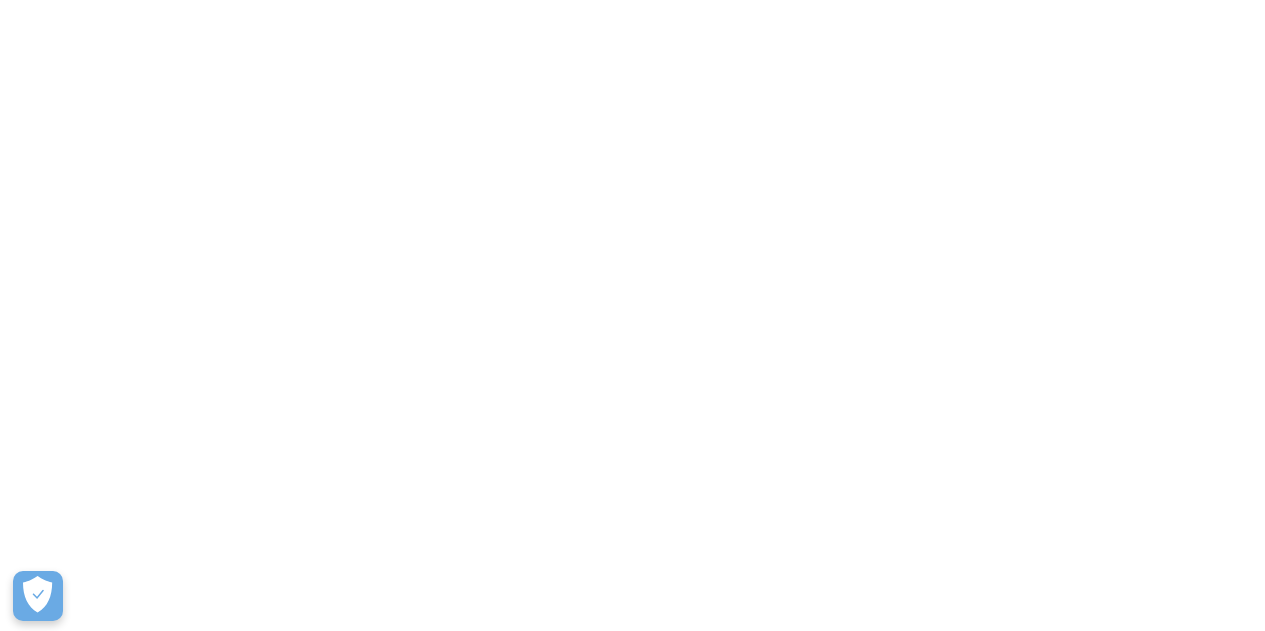 scroll, scrollTop: 0, scrollLeft: 0, axis: both 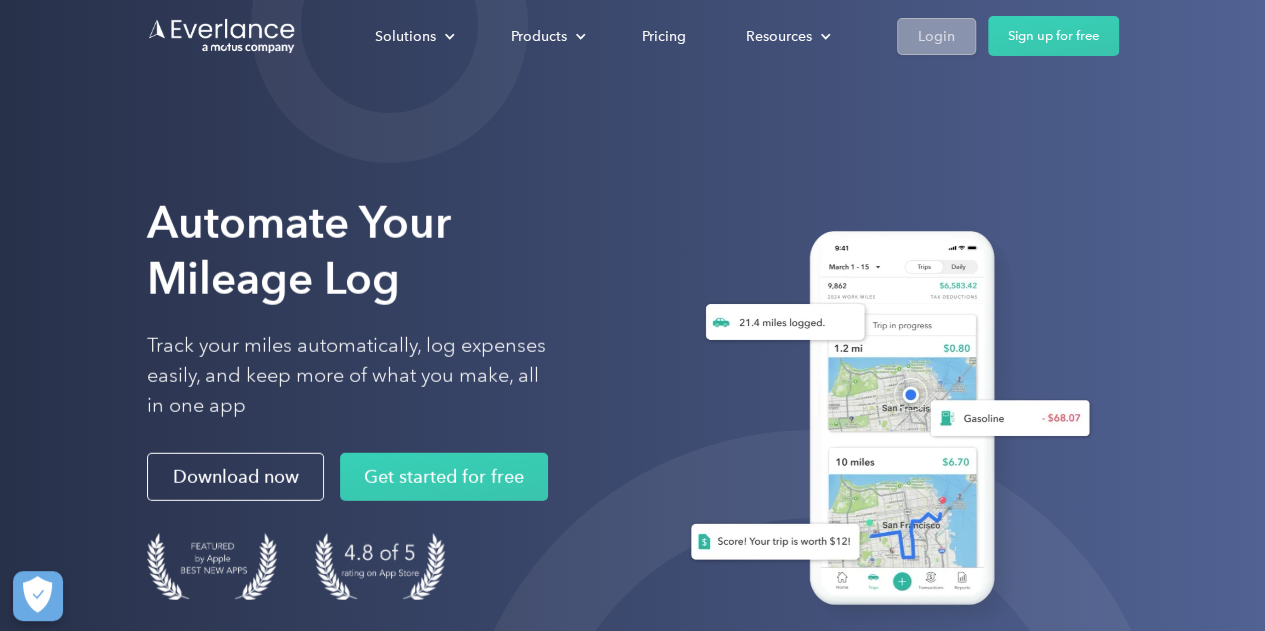 click on "Login" at bounding box center (936, 36) 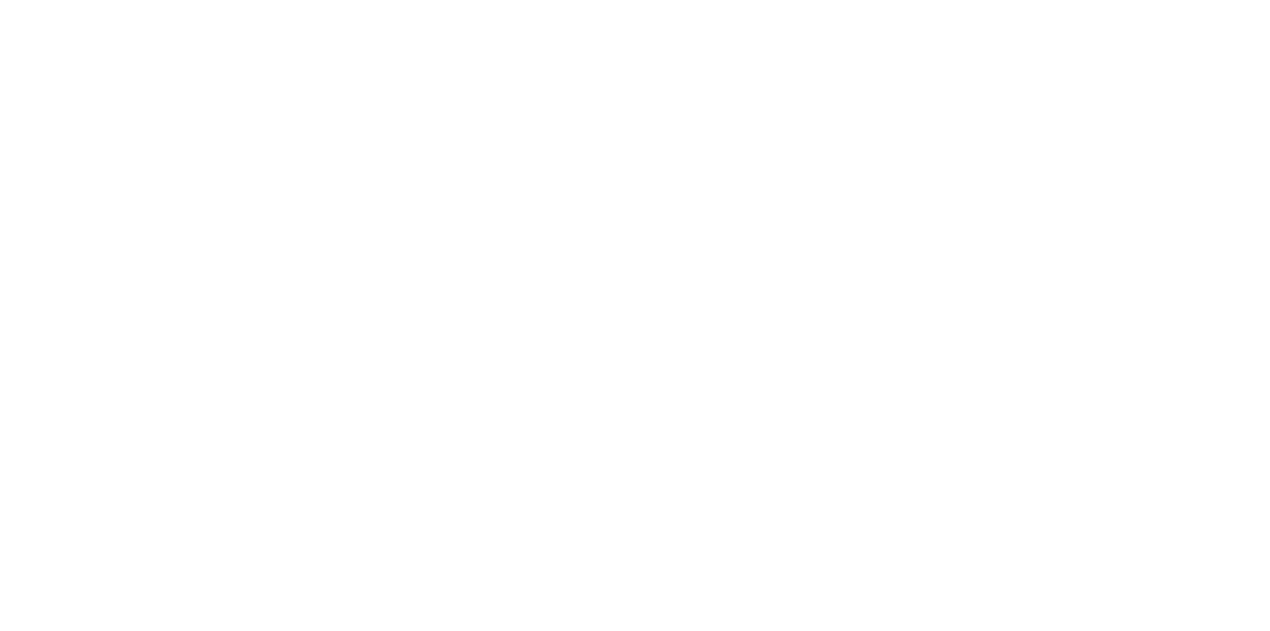 scroll, scrollTop: 0, scrollLeft: 0, axis: both 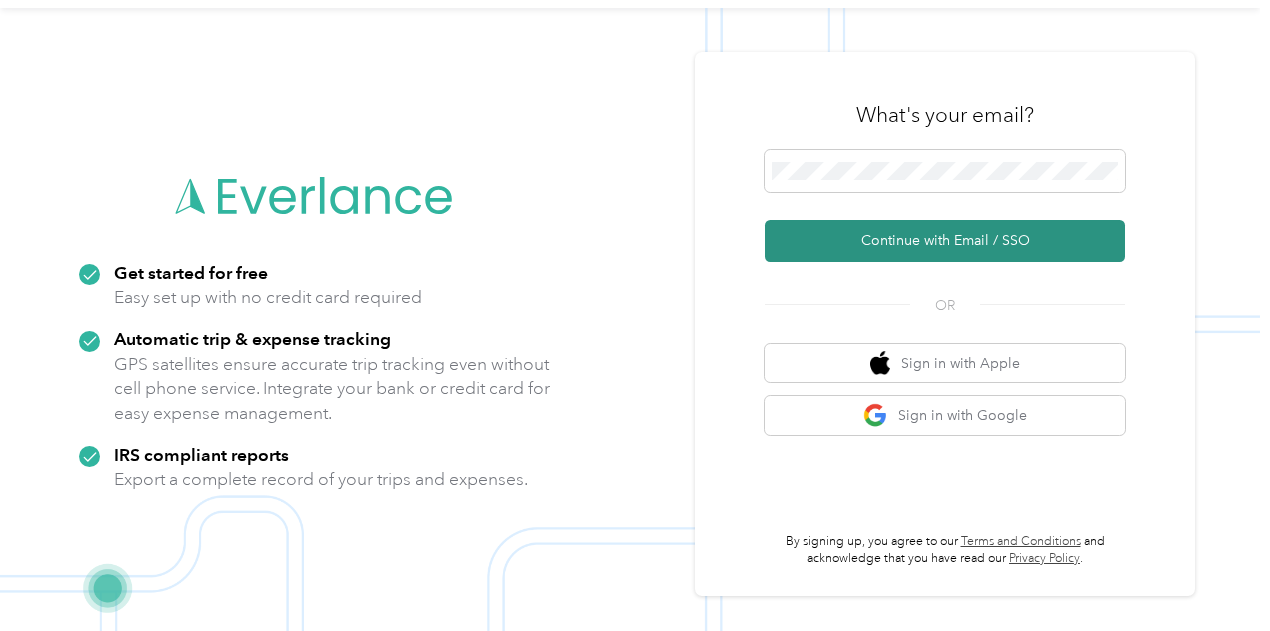 click on "Continue with Email / SSO" at bounding box center (945, 241) 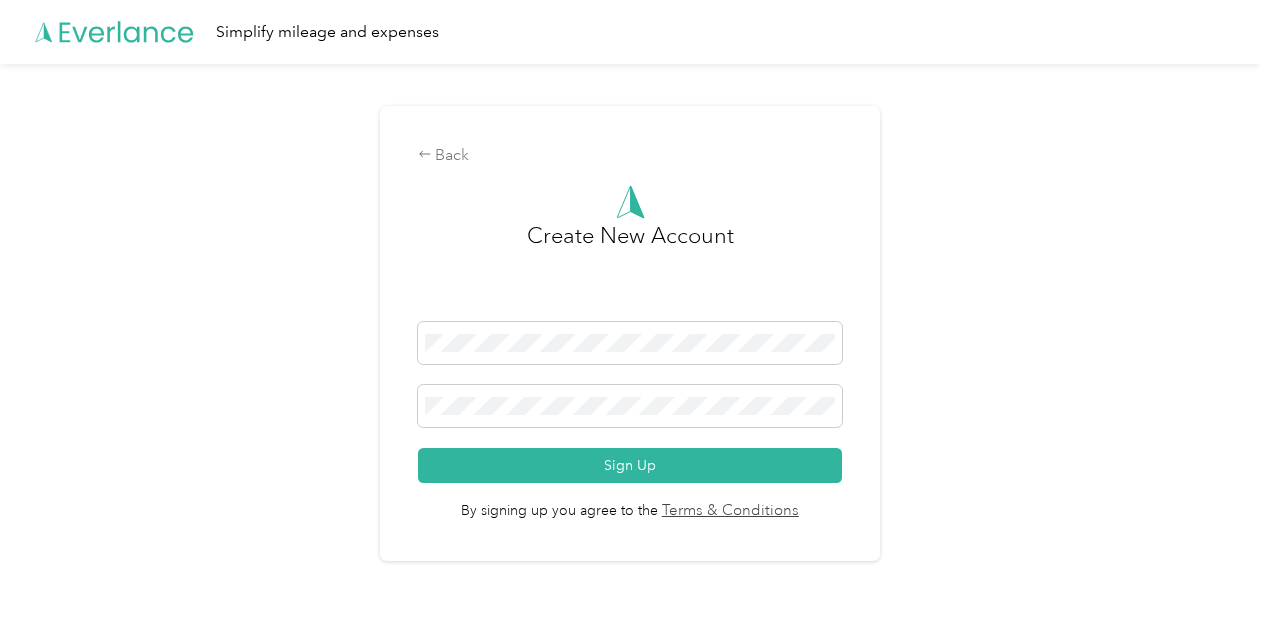 scroll, scrollTop: 0, scrollLeft: 0, axis: both 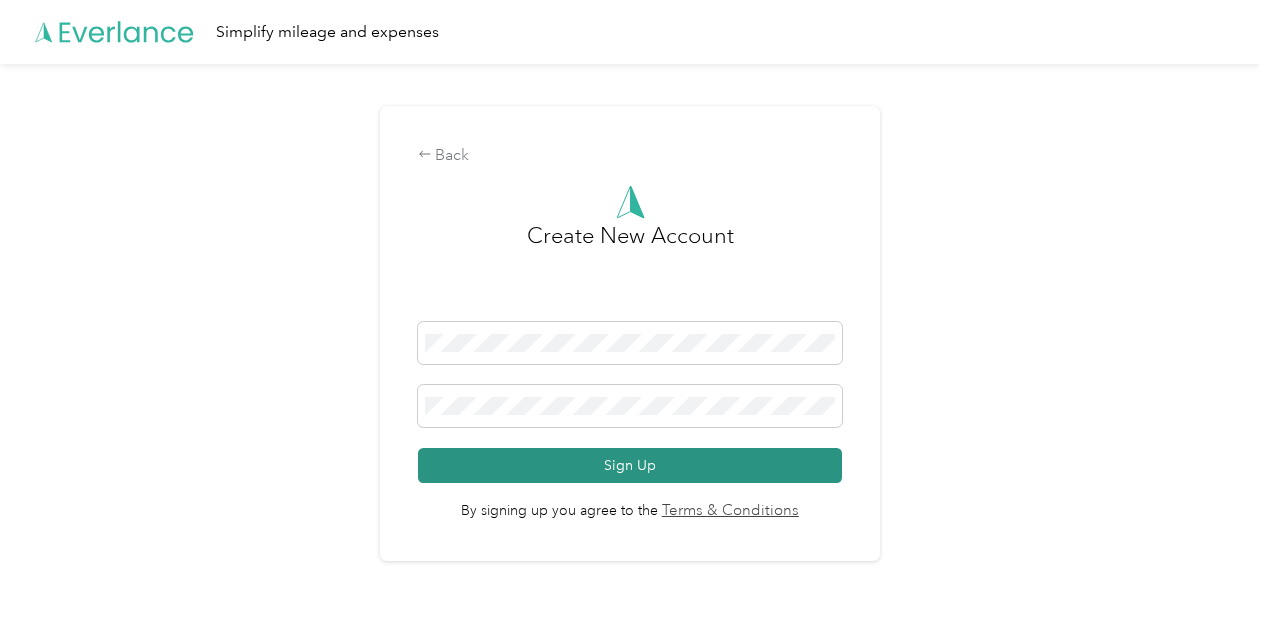 click on "Sign Up" at bounding box center (630, 465) 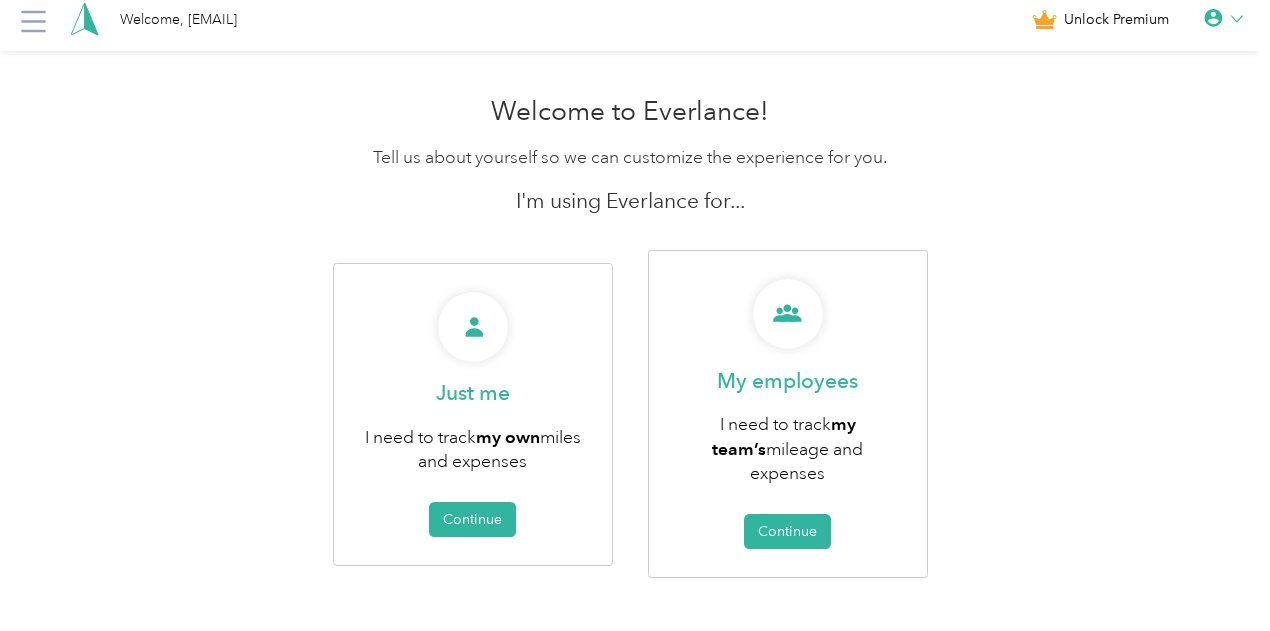 scroll, scrollTop: 32, scrollLeft: 0, axis: vertical 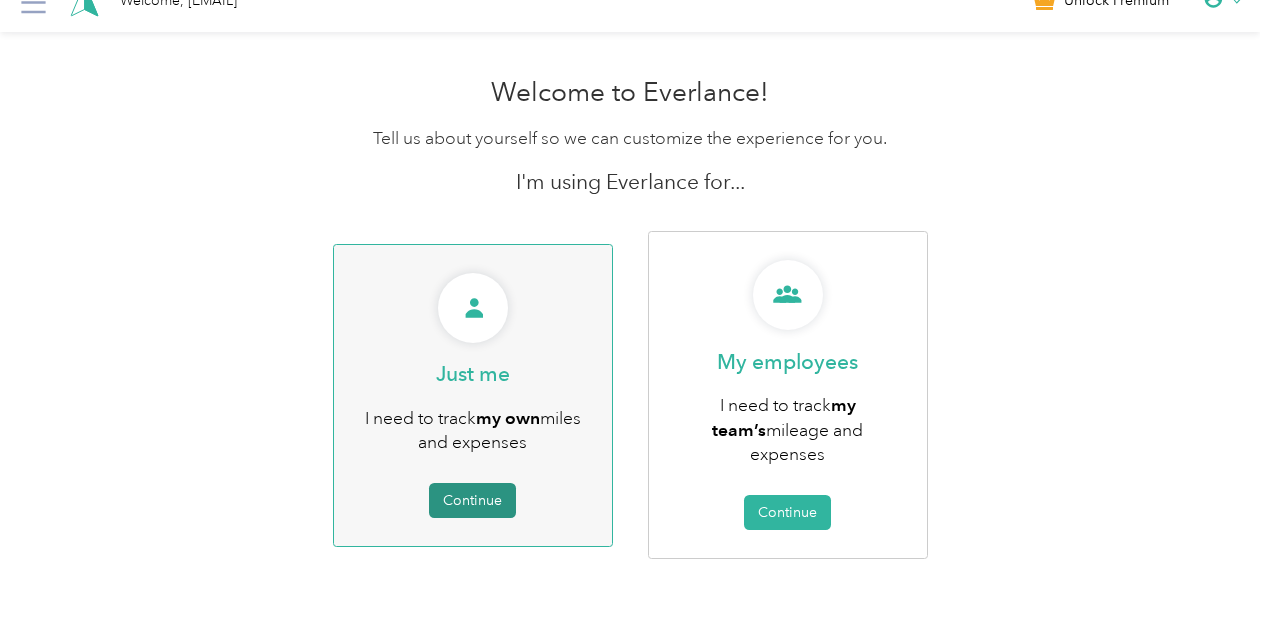 click on "Continue" at bounding box center (472, 500) 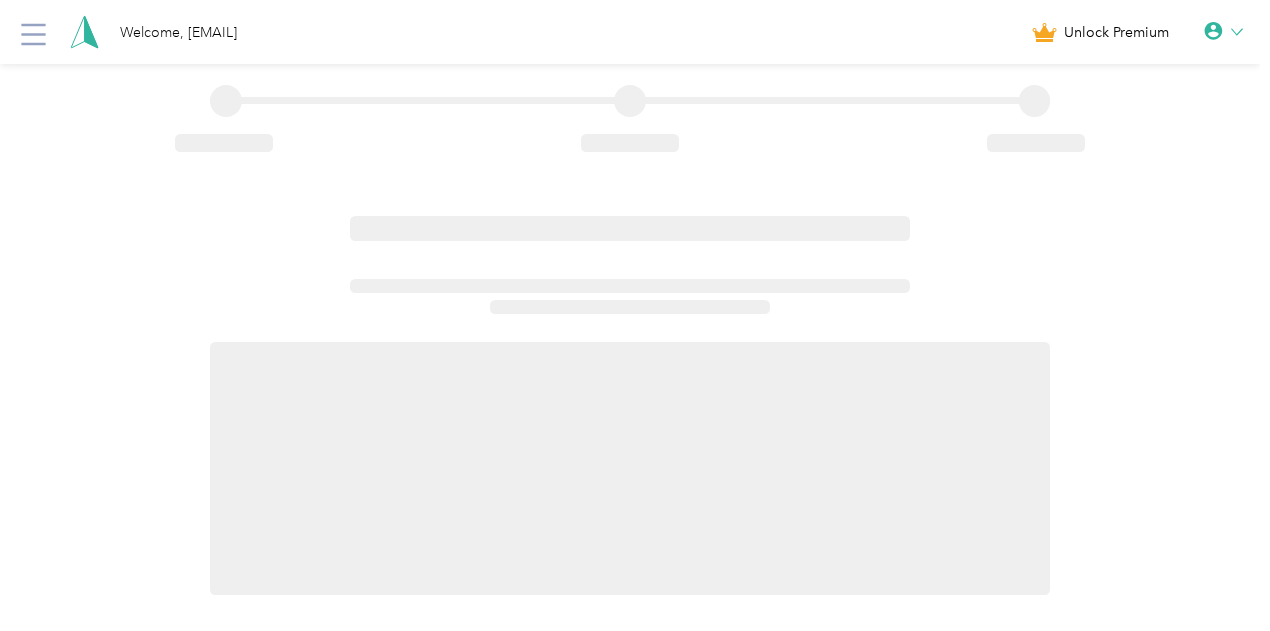 scroll, scrollTop: 0, scrollLeft: 0, axis: both 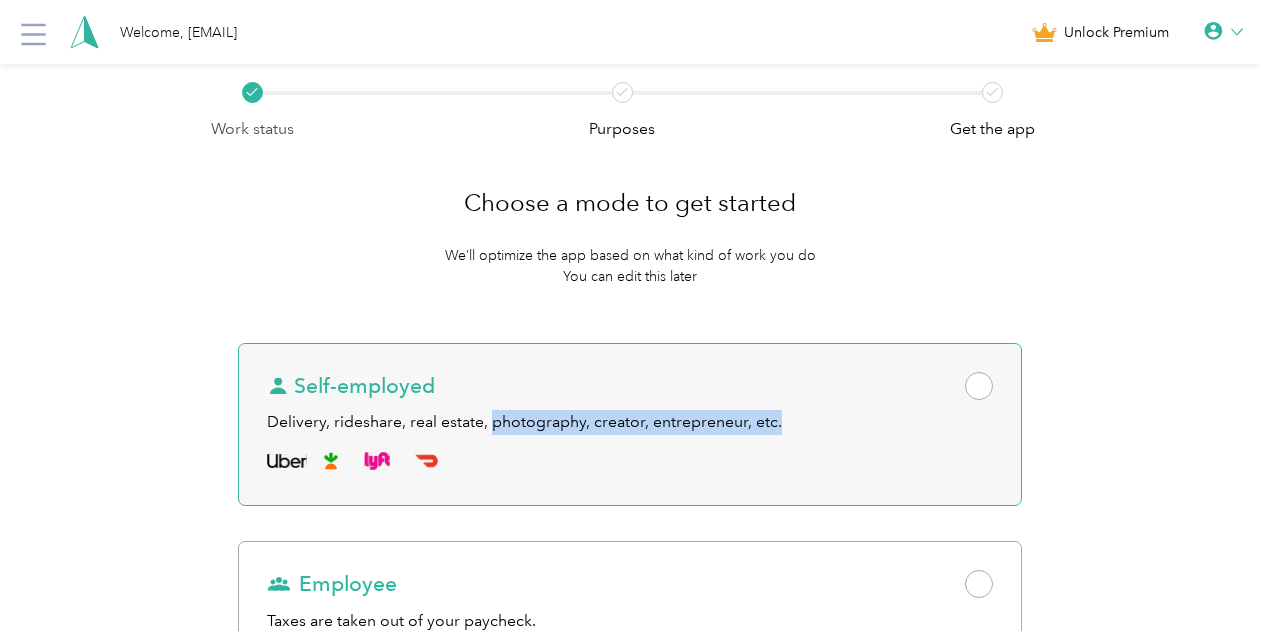 drag, startPoint x: 485, startPoint y: 481, endPoint x: 480, endPoint y: 450, distance: 31.400637 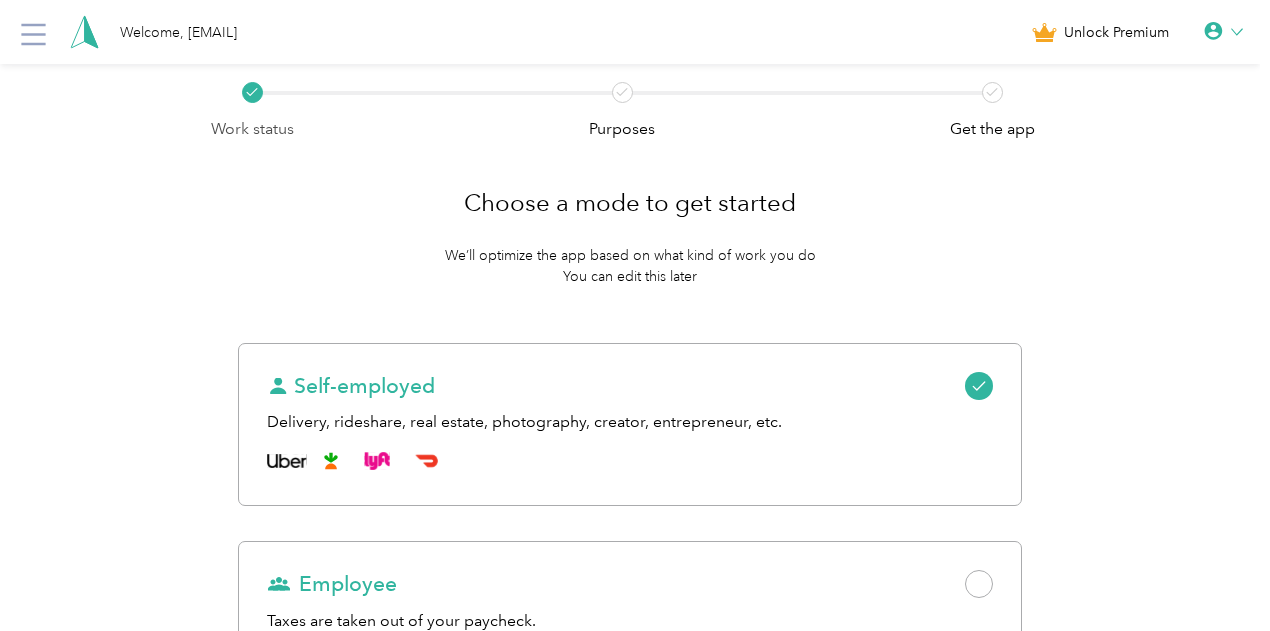 drag, startPoint x: 480, startPoint y: 450, endPoint x: 1037, endPoint y: 237, distance: 596.33716 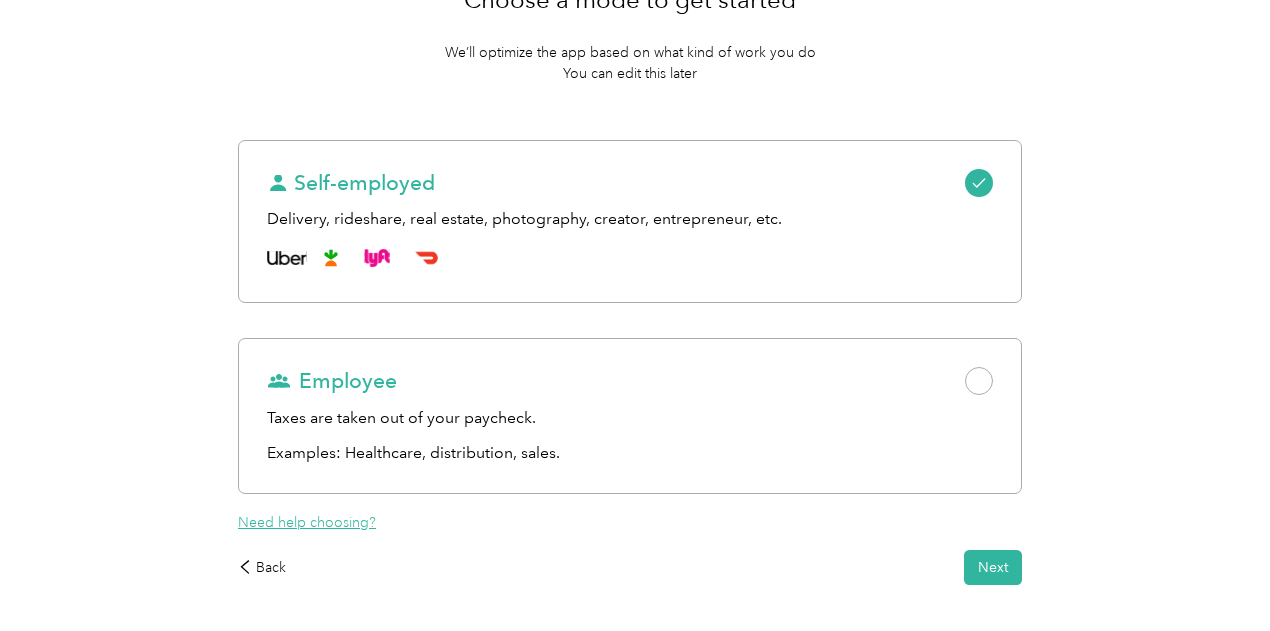 scroll, scrollTop: 204, scrollLeft: 0, axis: vertical 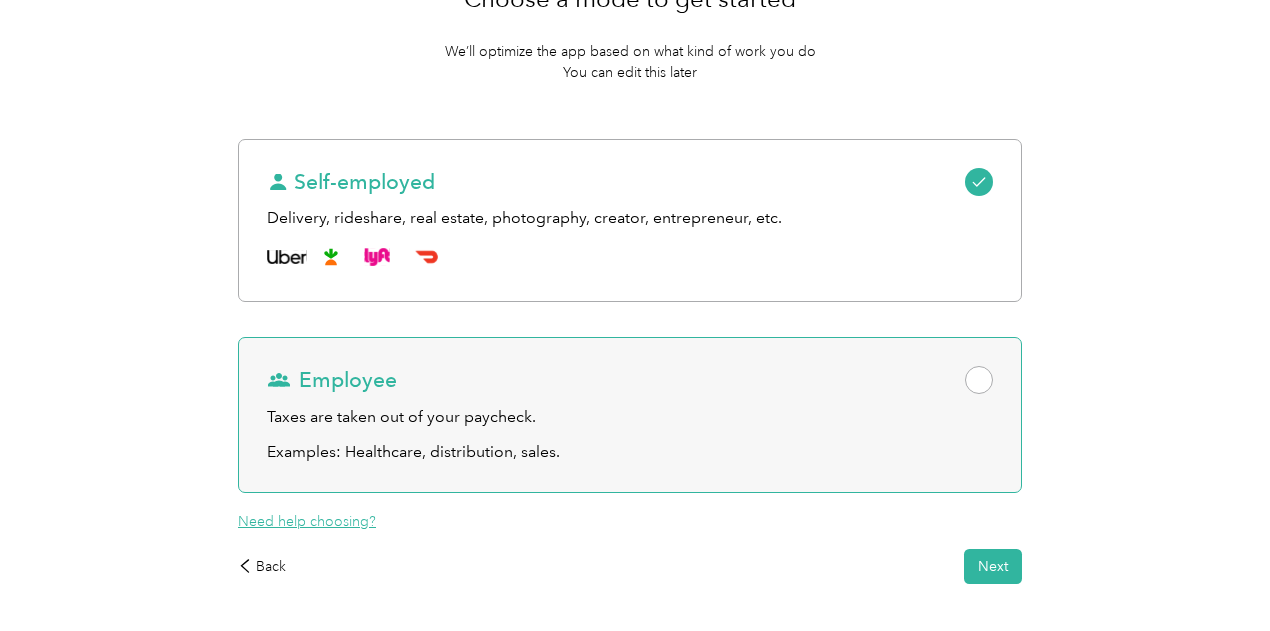click at bounding box center (979, 380) 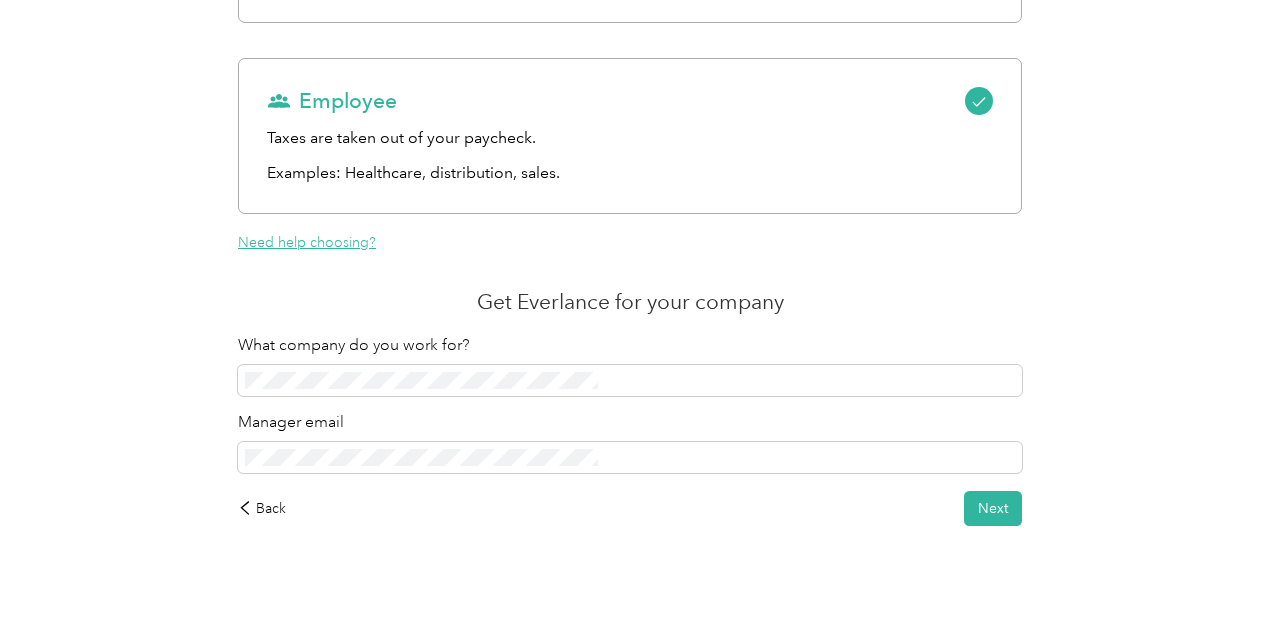 scroll, scrollTop: 484, scrollLeft: 0, axis: vertical 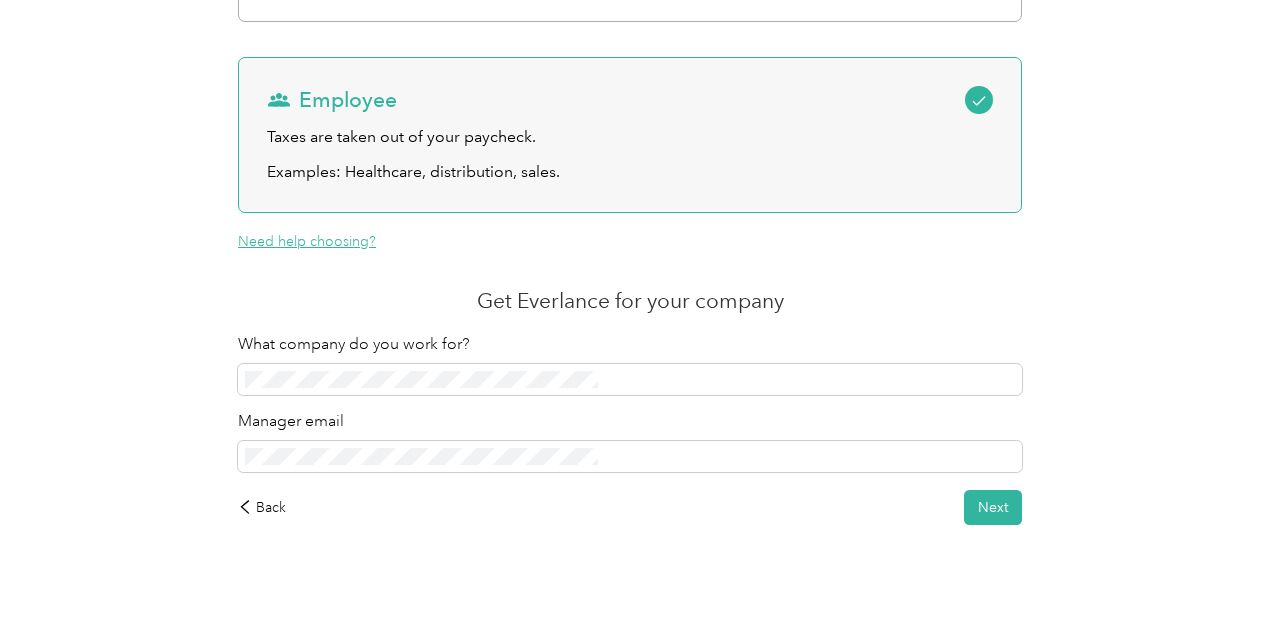 click at bounding box center (979, 100) 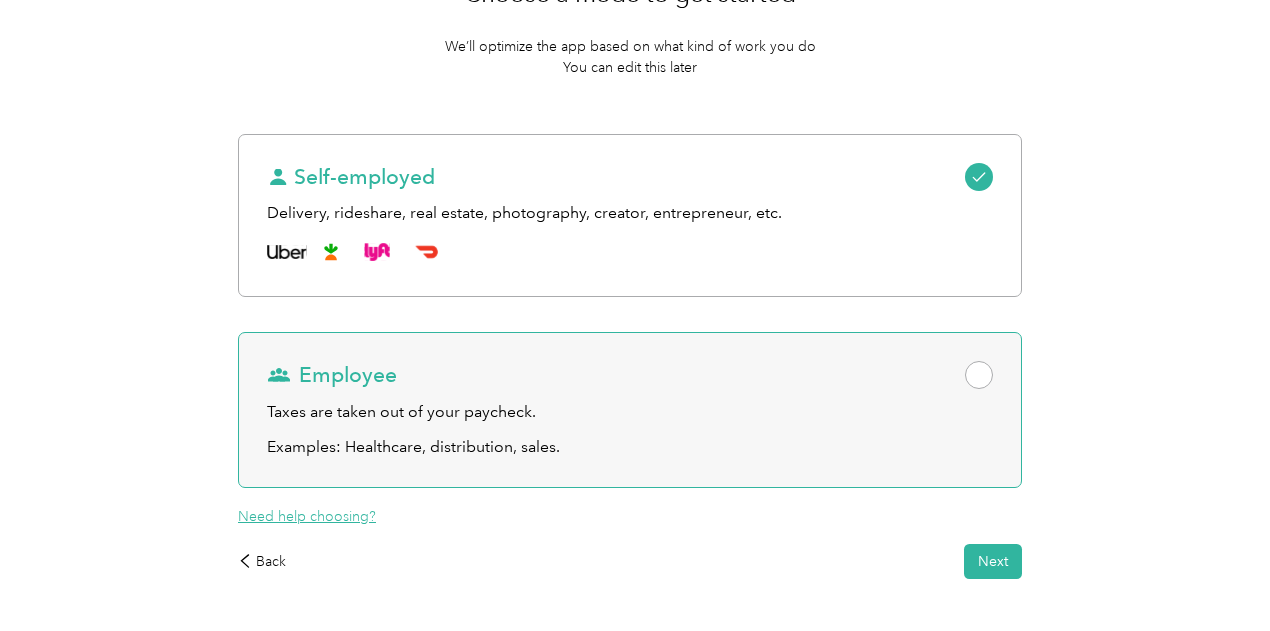 scroll, scrollTop: 199, scrollLeft: 0, axis: vertical 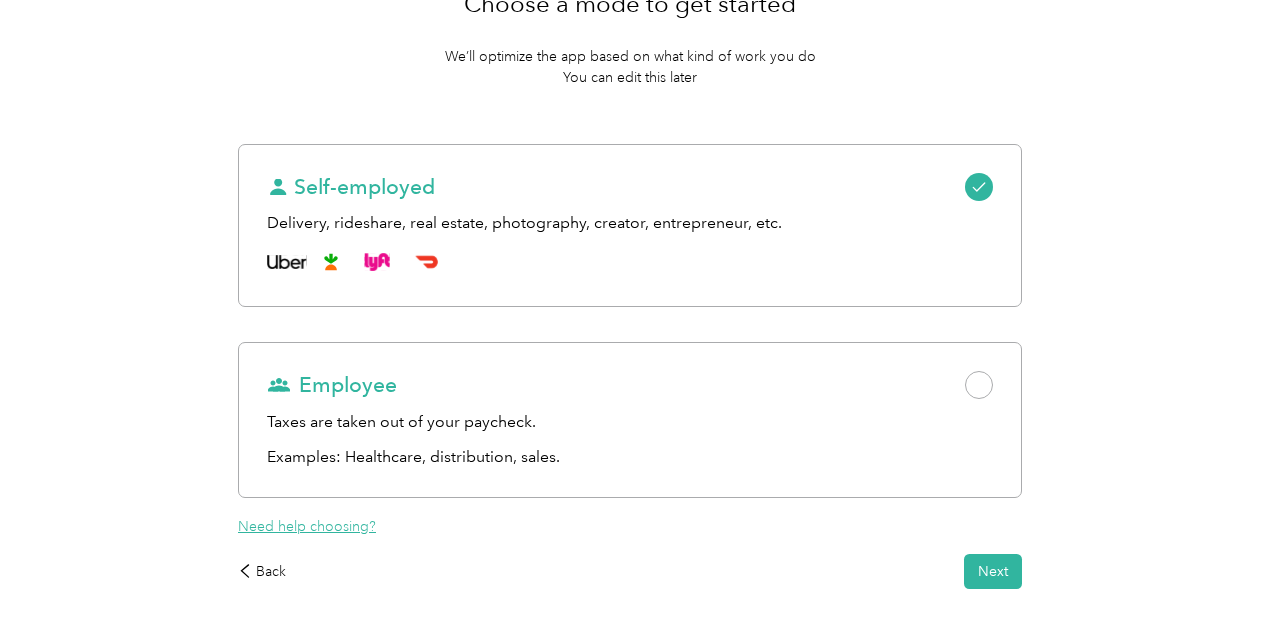 drag, startPoint x: 962, startPoint y: 5, endPoint x: 542, endPoint y: 82, distance: 427 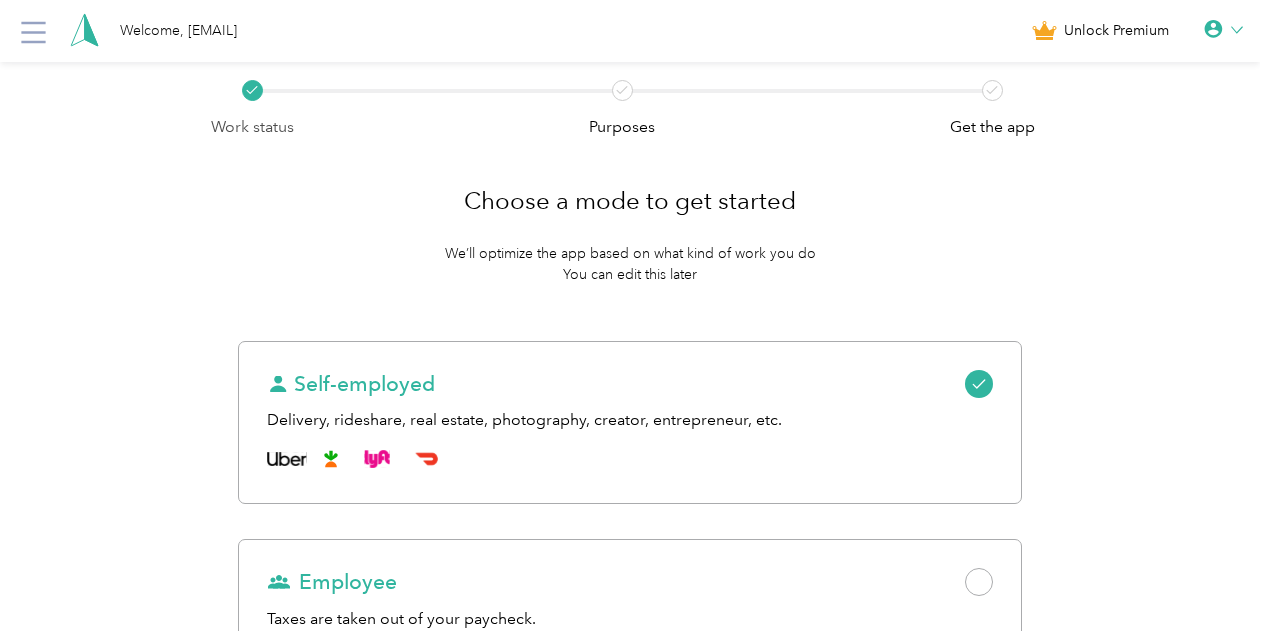 scroll, scrollTop: 0, scrollLeft: 0, axis: both 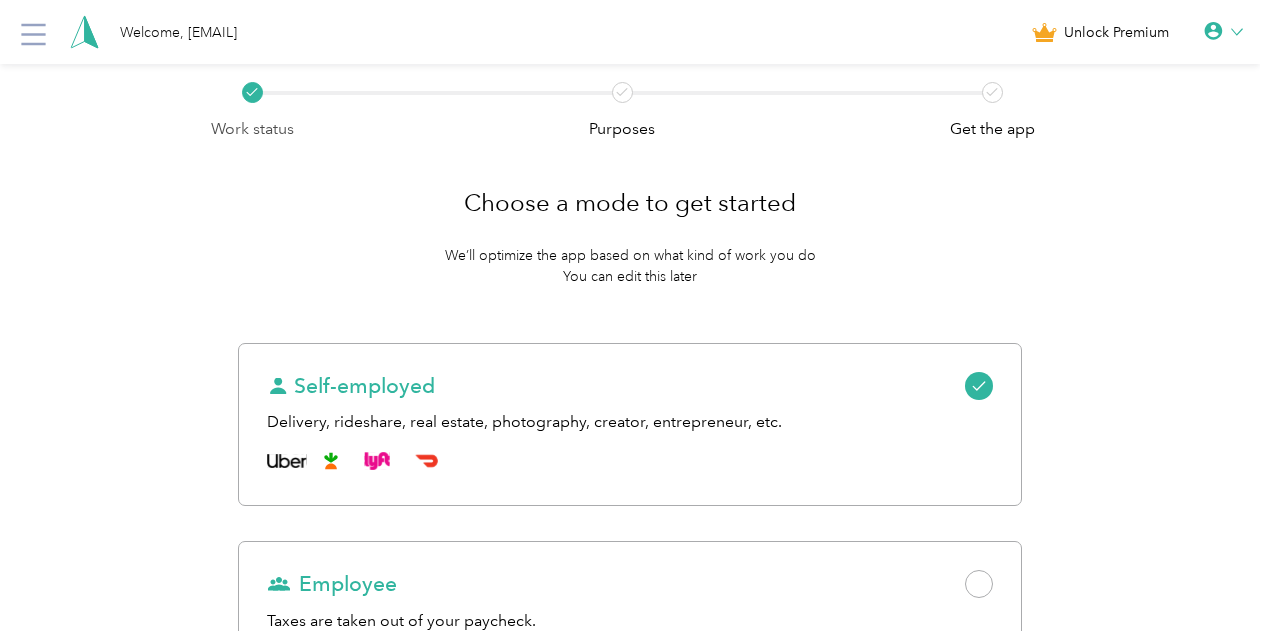 click at bounding box center [1223, 32] 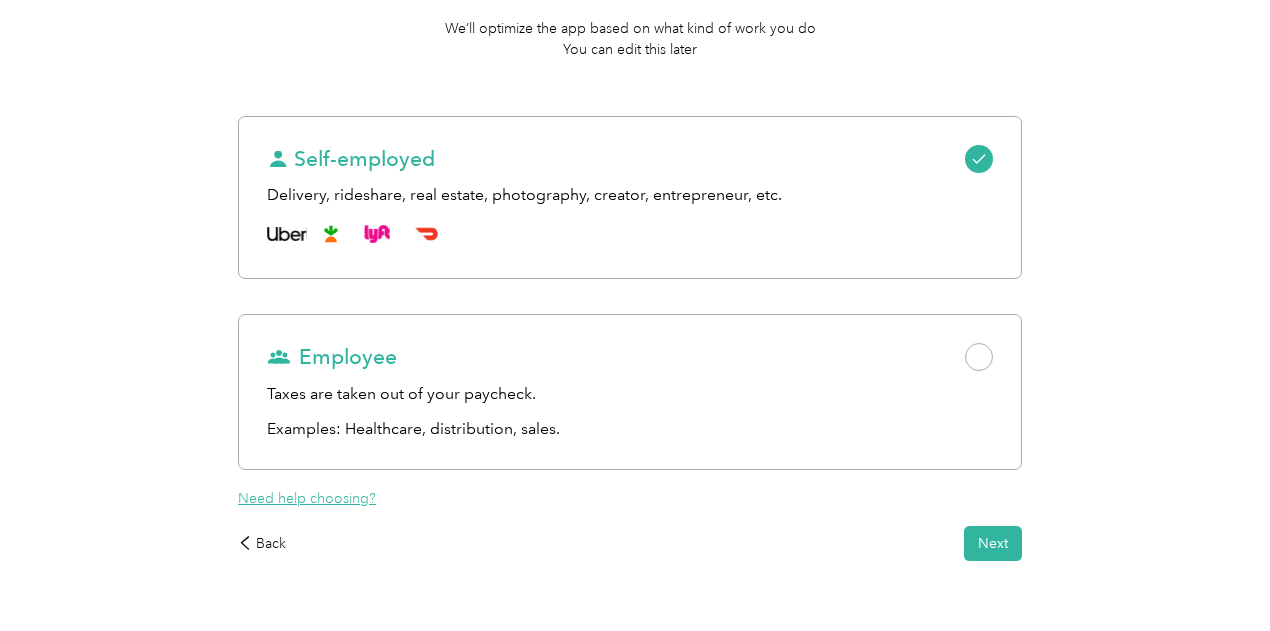 scroll, scrollTop: 228, scrollLeft: 0, axis: vertical 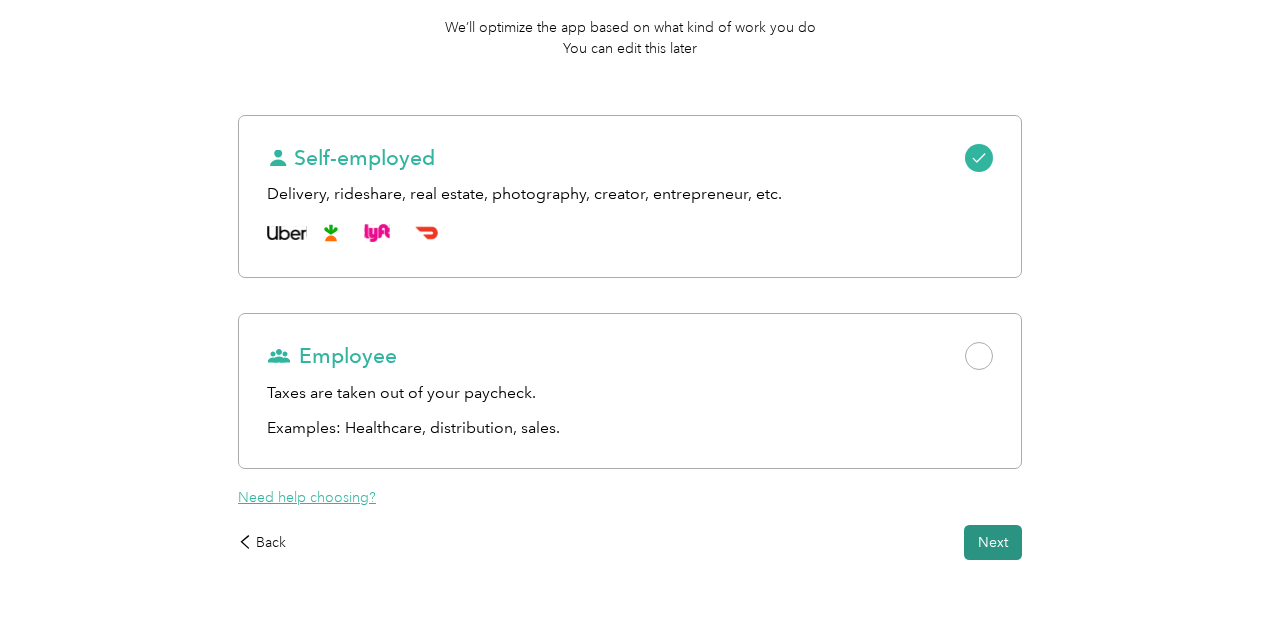 click on "Next" at bounding box center (993, 542) 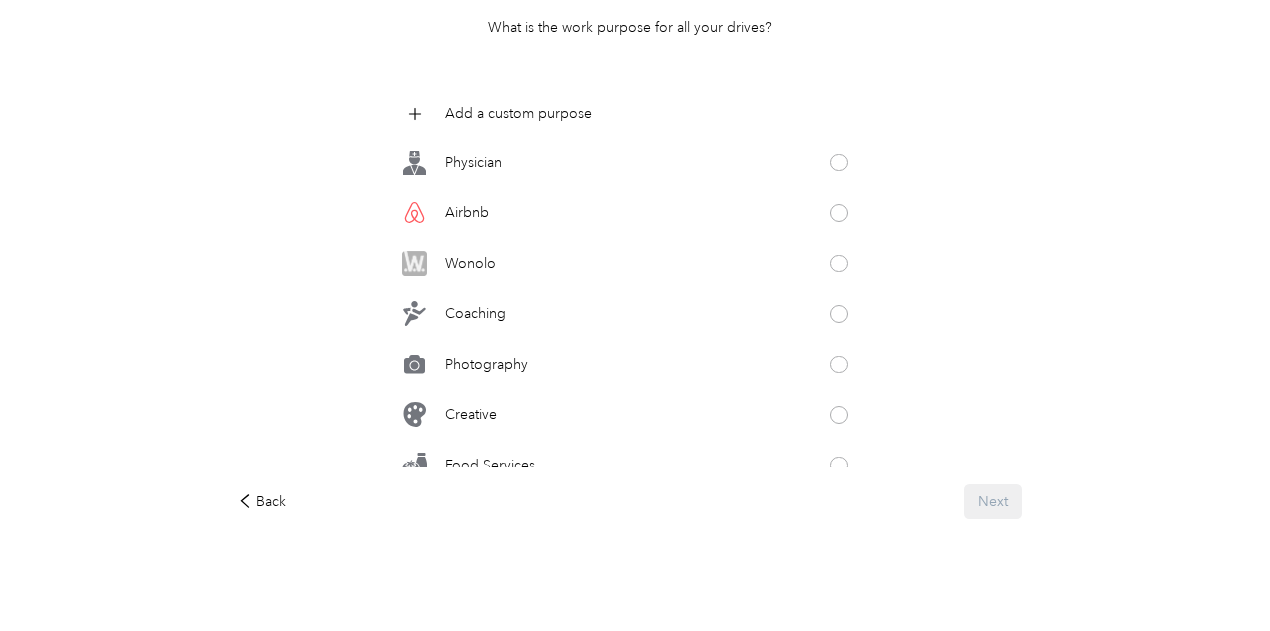scroll, scrollTop: 818, scrollLeft: 0, axis: vertical 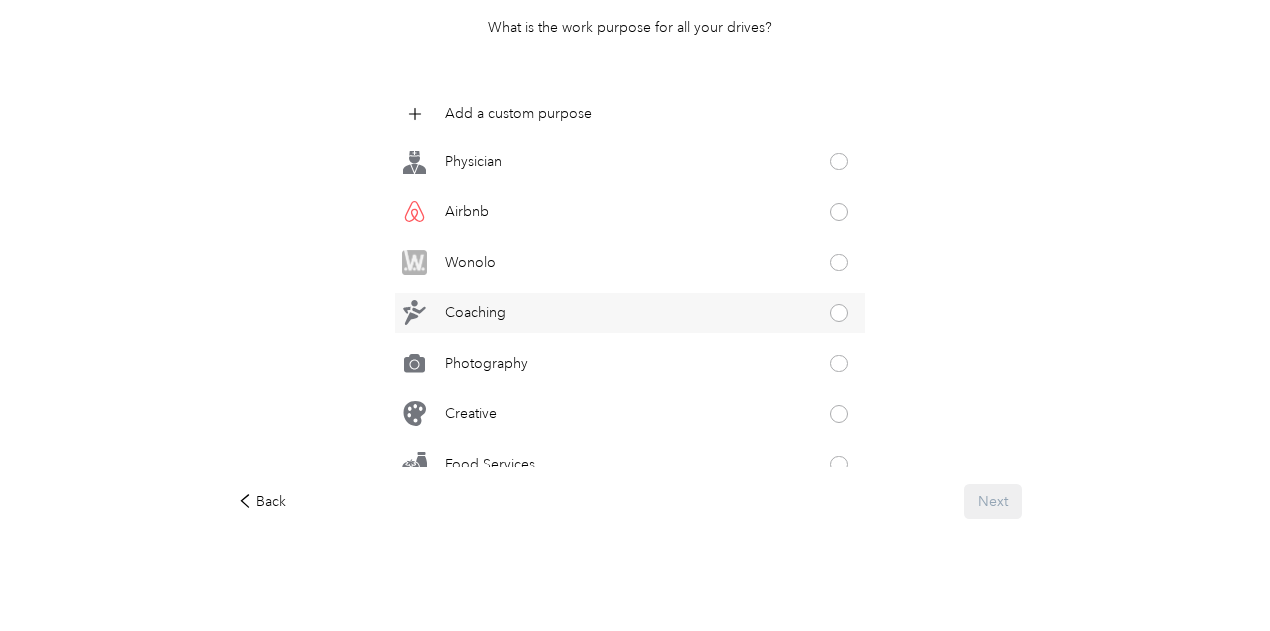 click at bounding box center (839, 313) 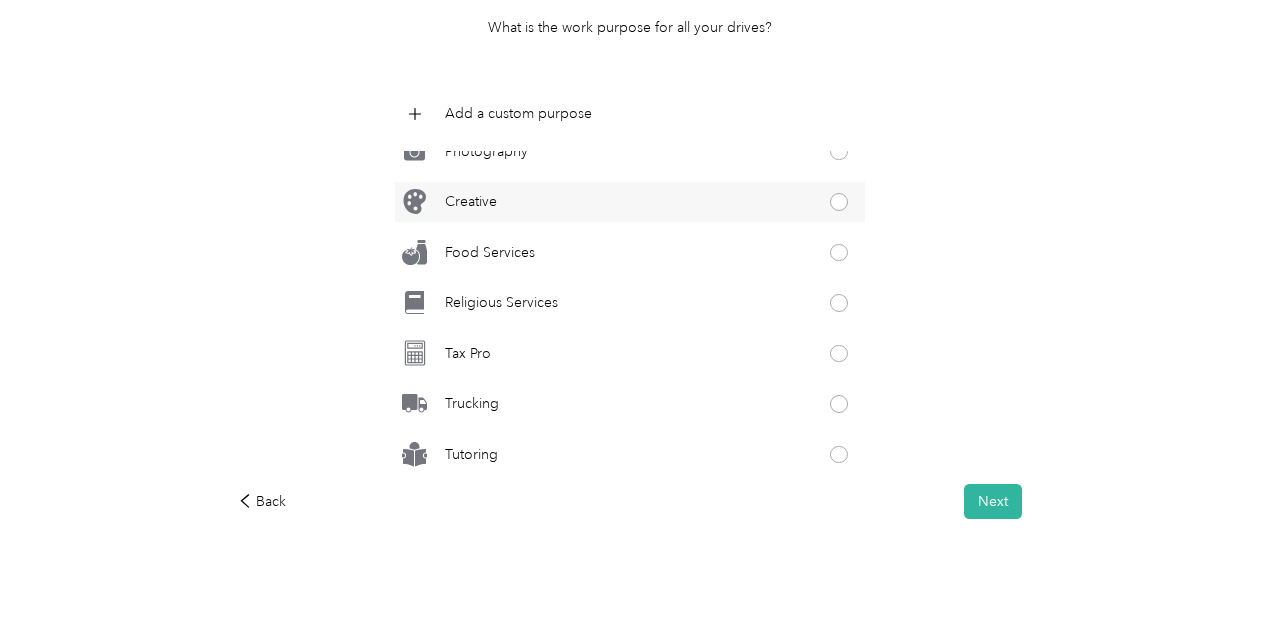 scroll, scrollTop: 1037, scrollLeft: 0, axis: vertical 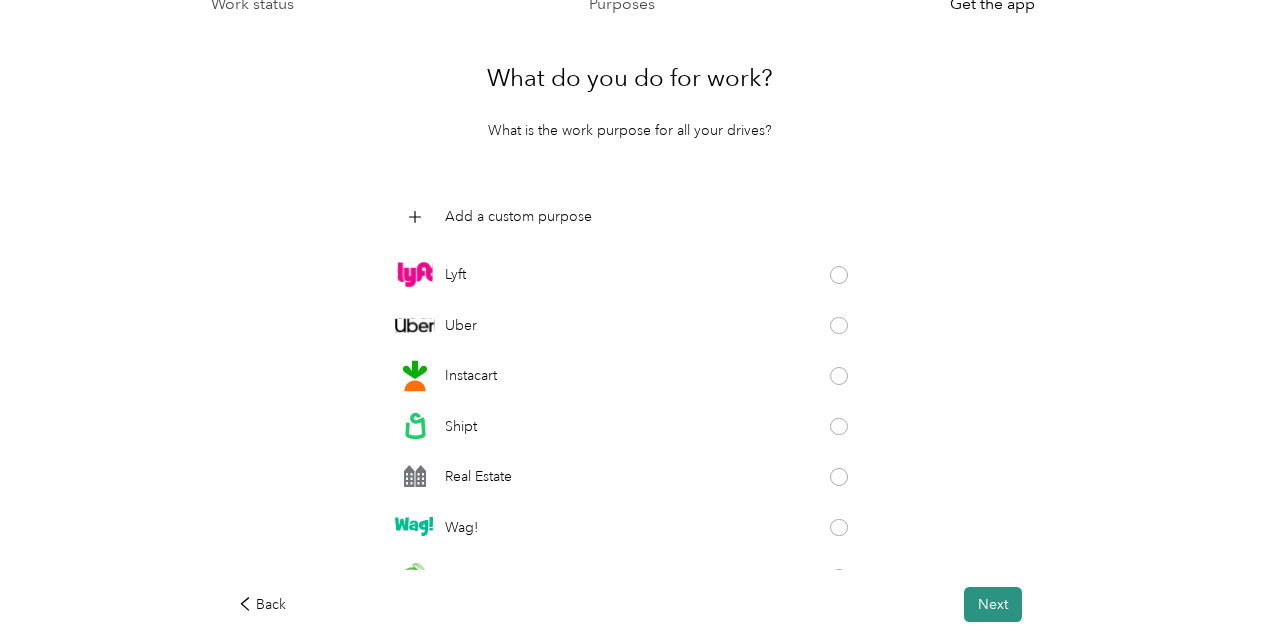 click on "Next" at bounding box center [993, 604] 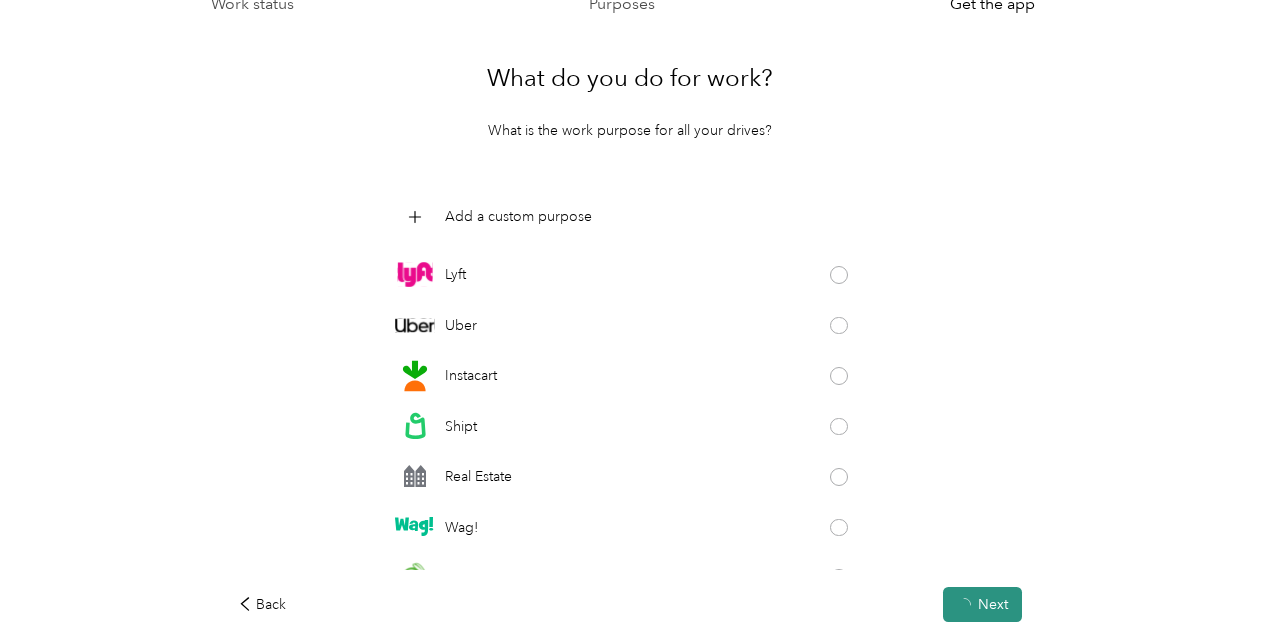 scroll, scrollTop: 0, scrollLeft: 0, axis: both 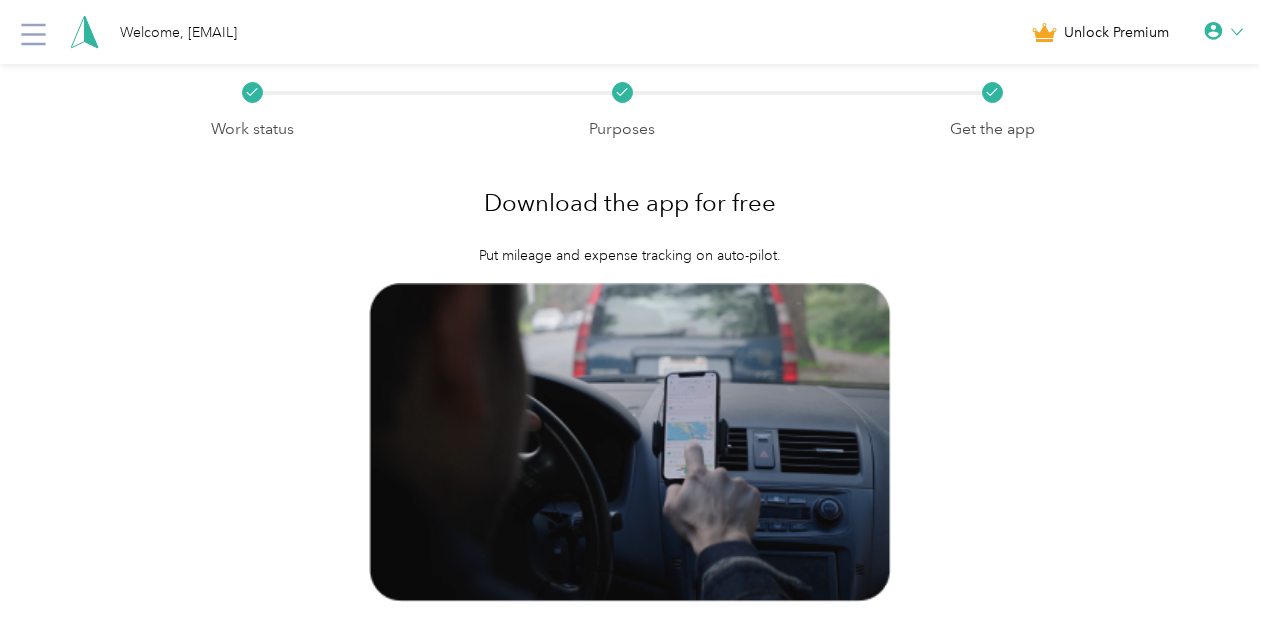 drag, startPoint x: 764, startPoint y: 607, endPoint x: 469, endPoint y: 238, distance: 472.42566 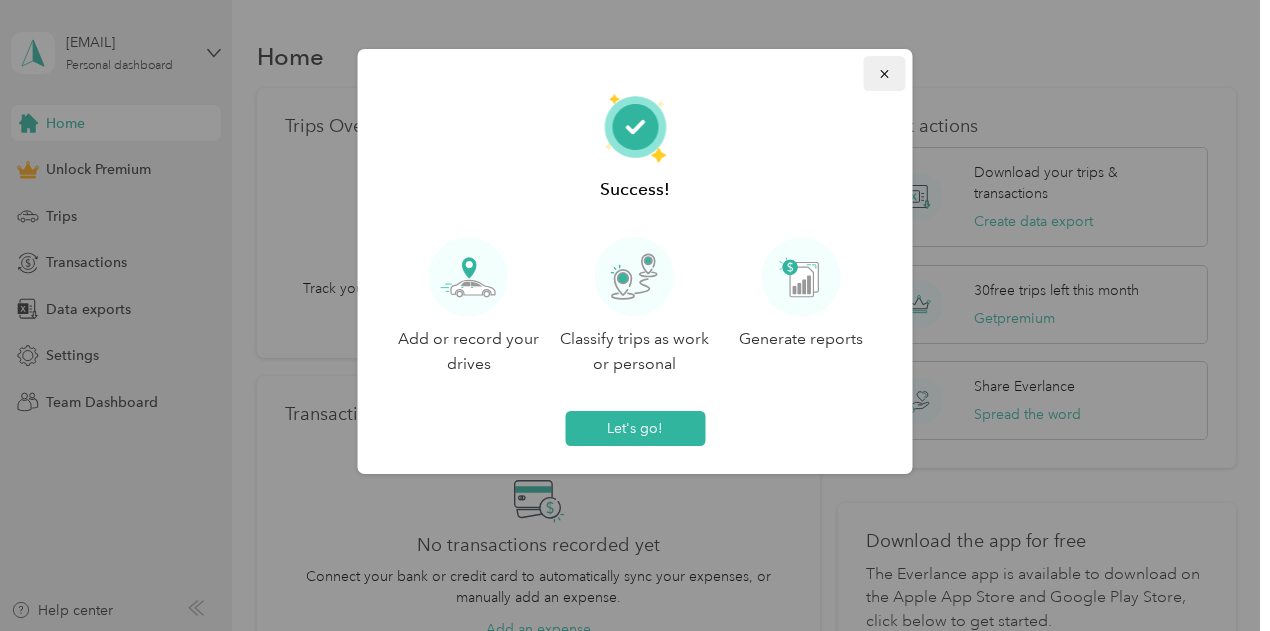 click at bounding box center (885, 73) 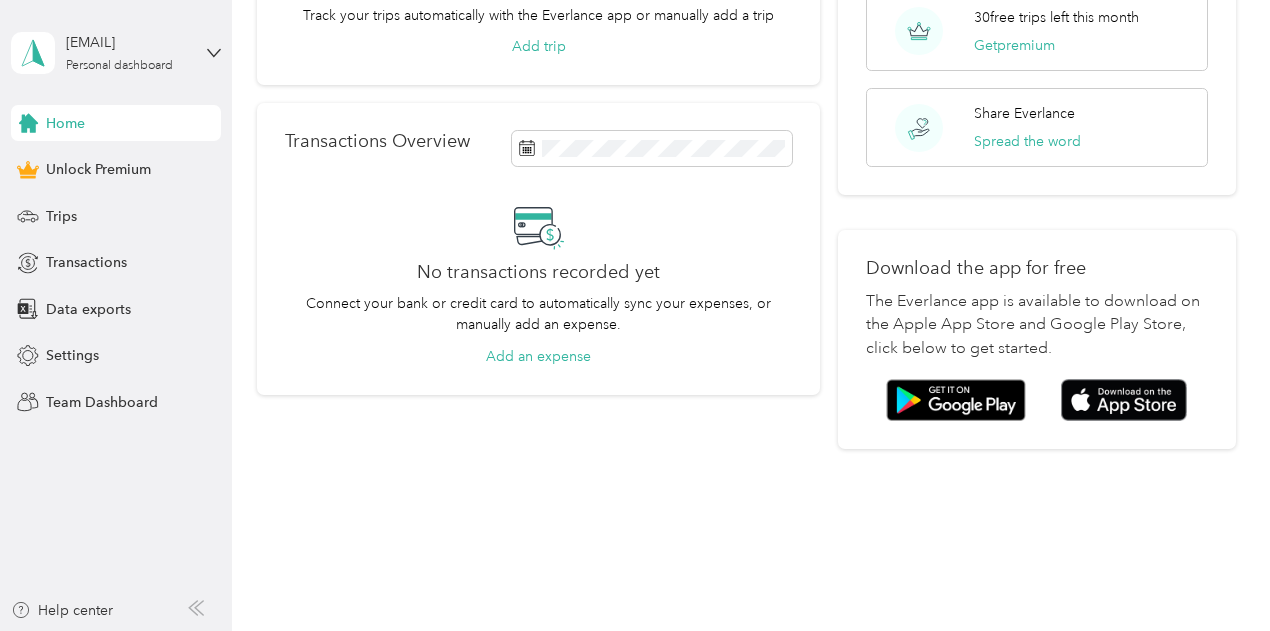 scroll, scrollTop: 274, scrollLeft: 0, axis: vertical 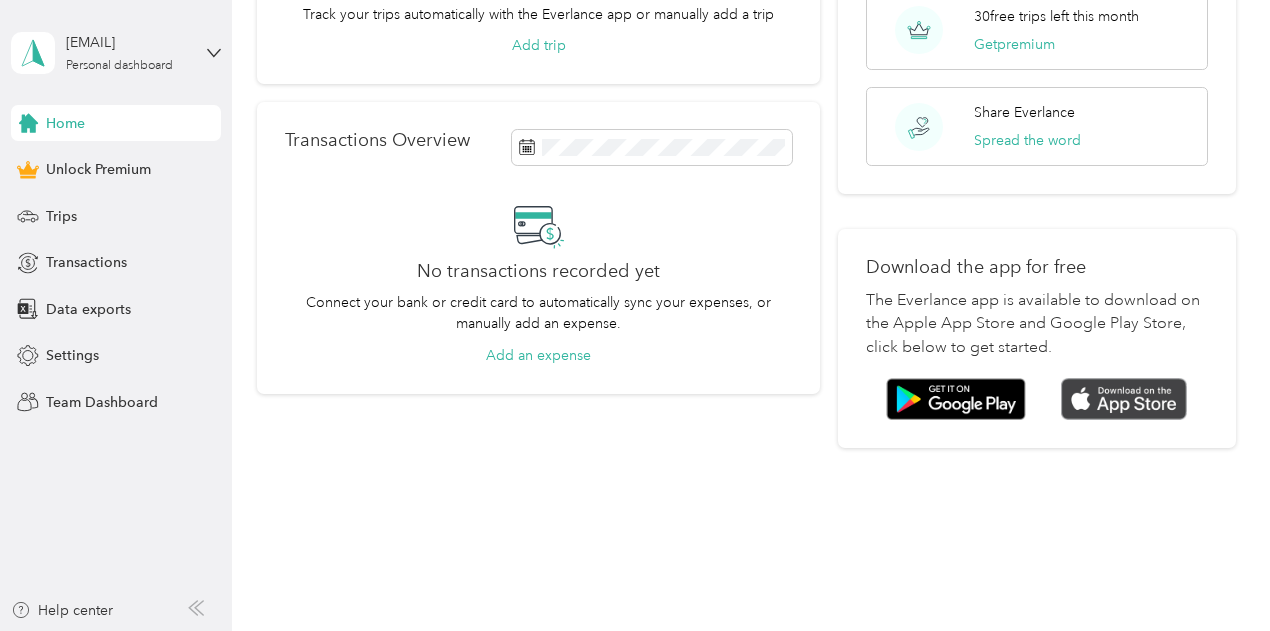 click at bounding box center [1124, 399] 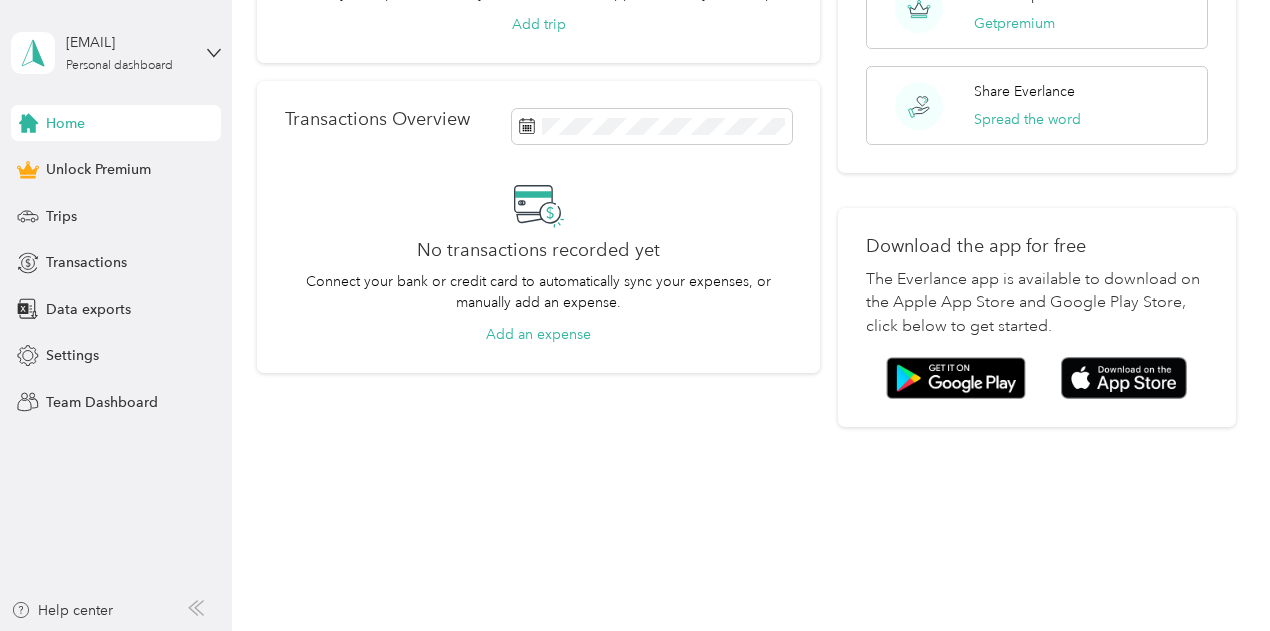 scroll, scrollTop: 0, scrollLeft: 0, axis: both 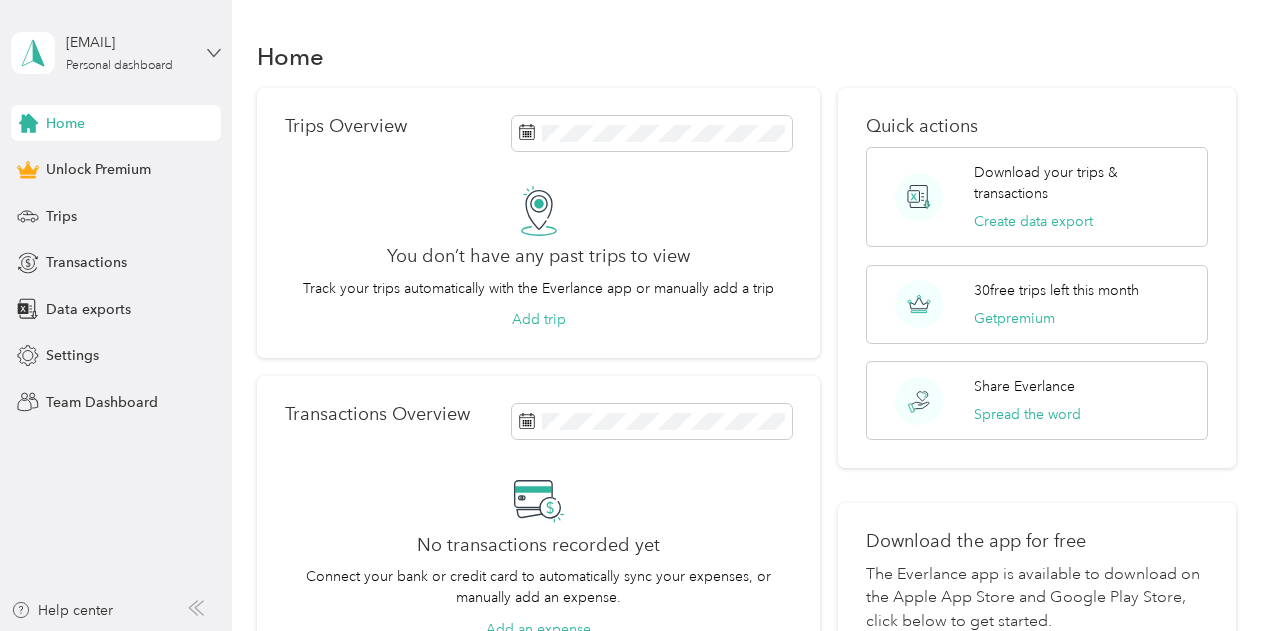 click 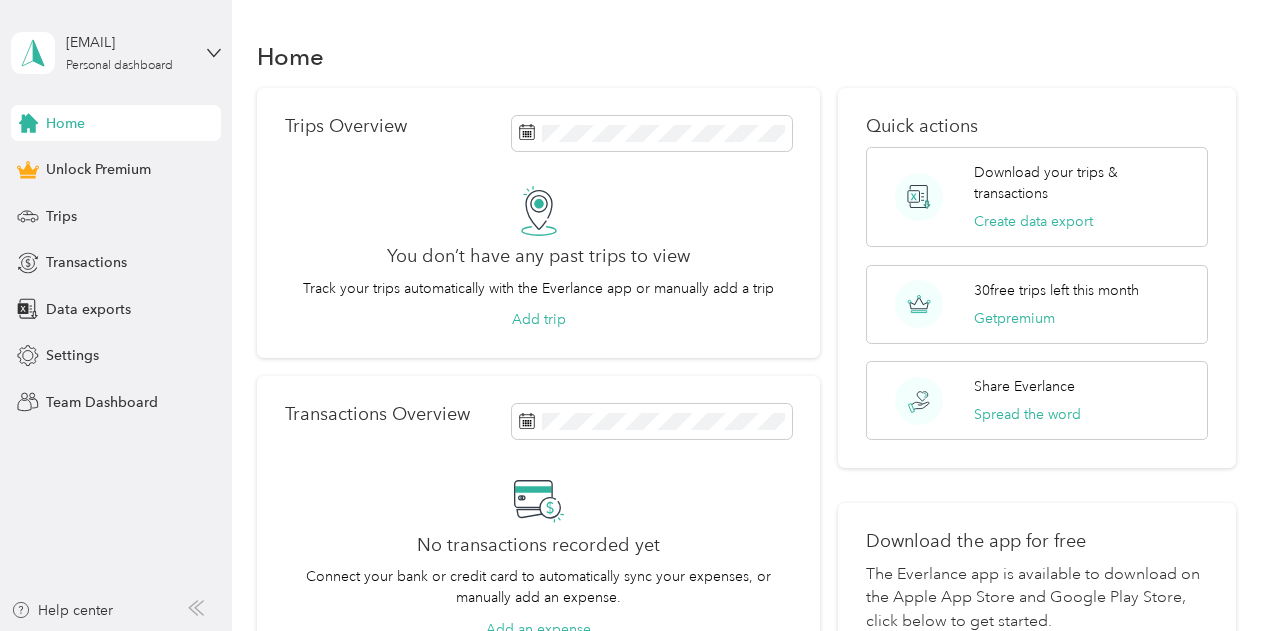 click on "You’re signed in as  [EMAIL]   Log out" at bounding box center [163, 138] 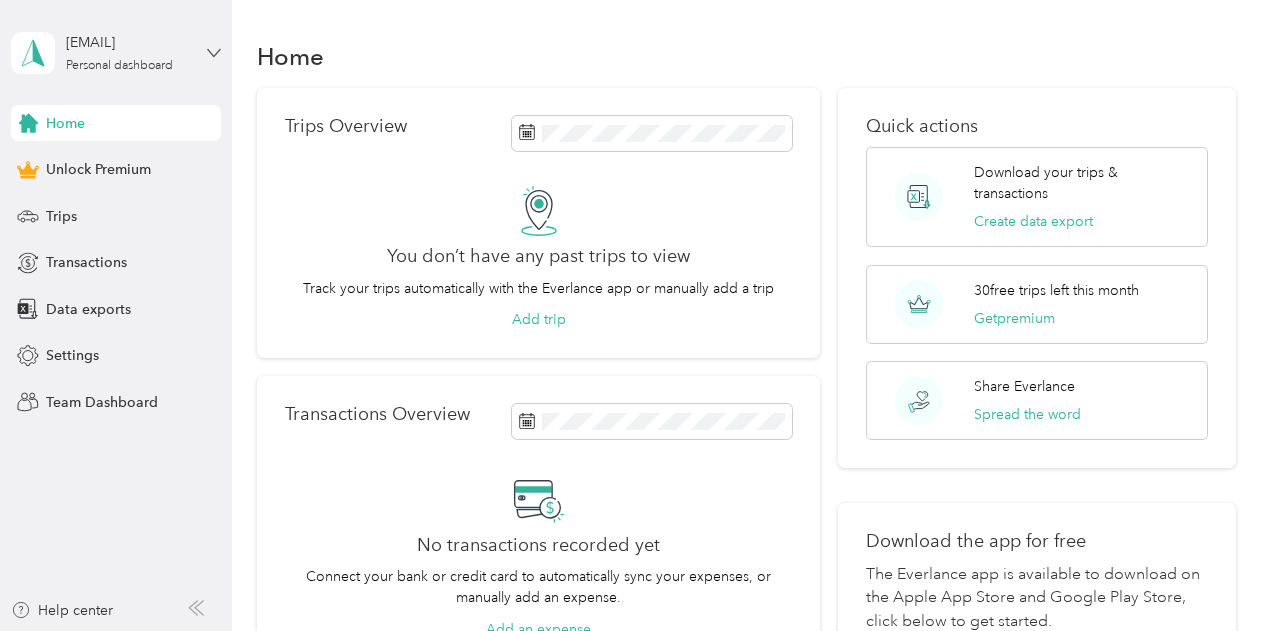 click 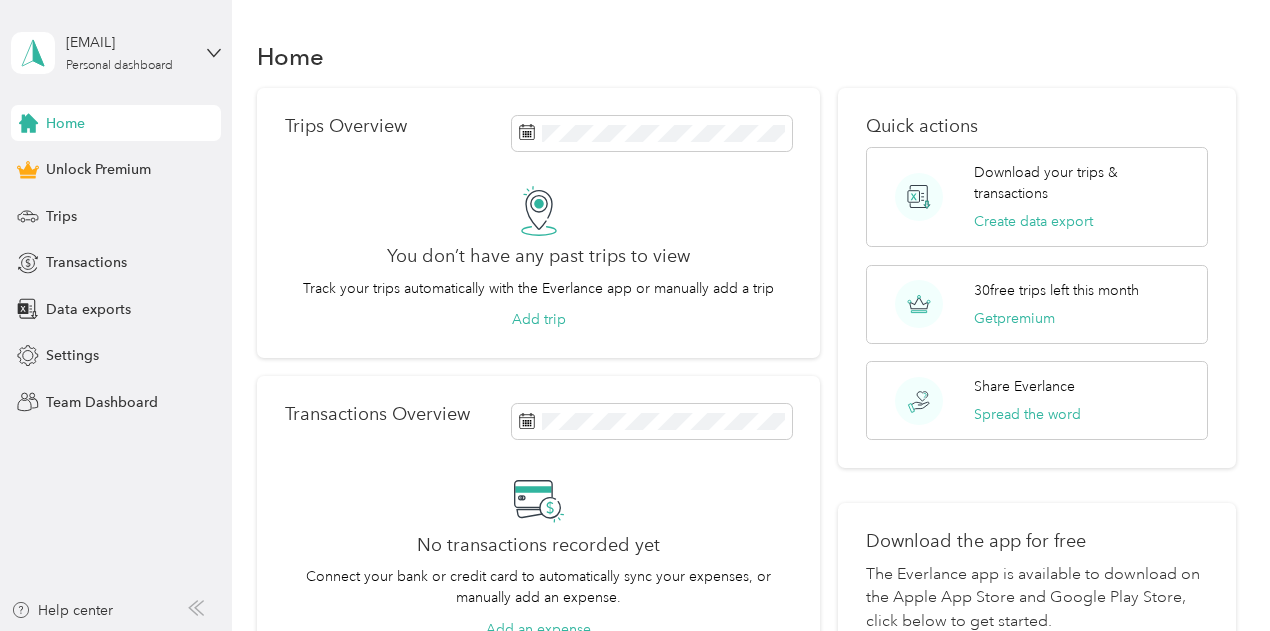 click on "Log out" at bounding box center (163, 153) 